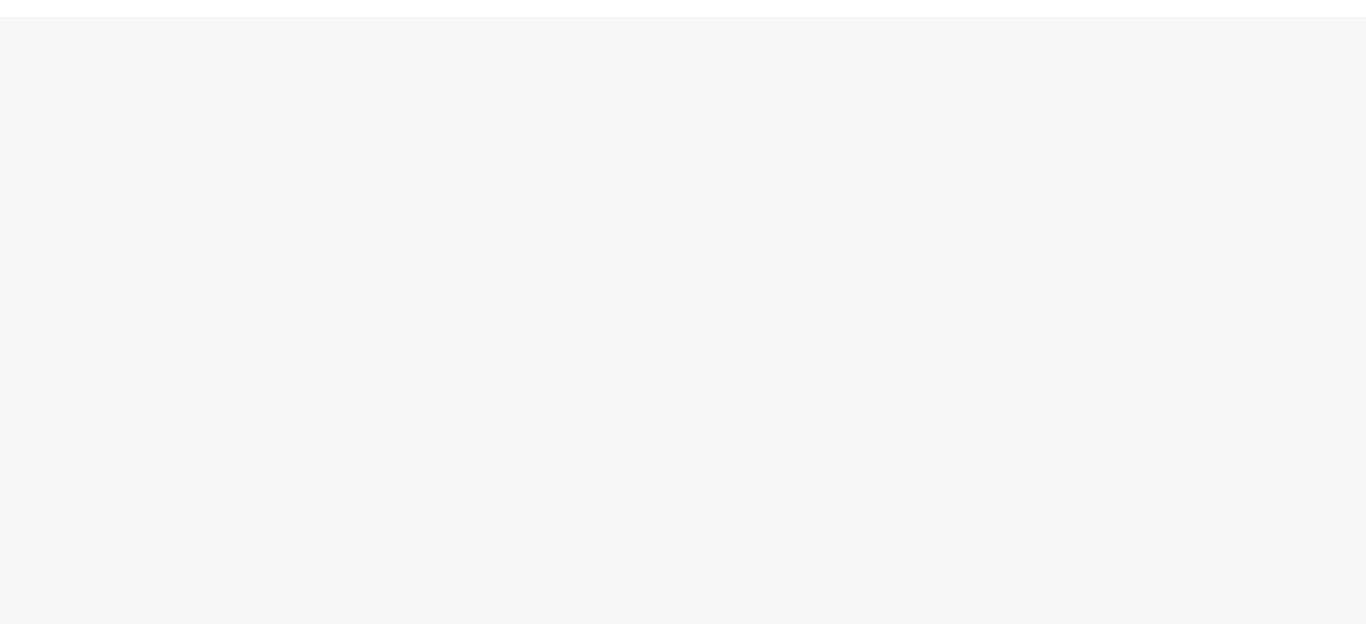 scroll, scrollTop: 0, scrollLeft: 0, axis: both 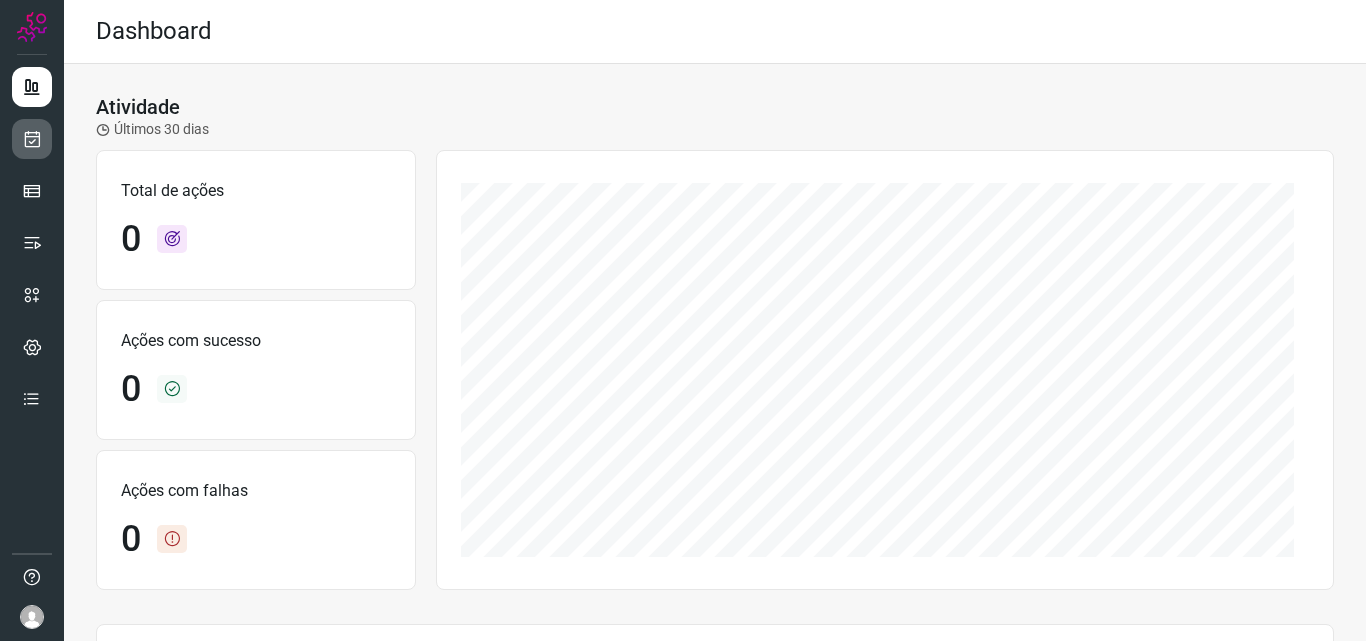 click at bounding box center (32, 139) 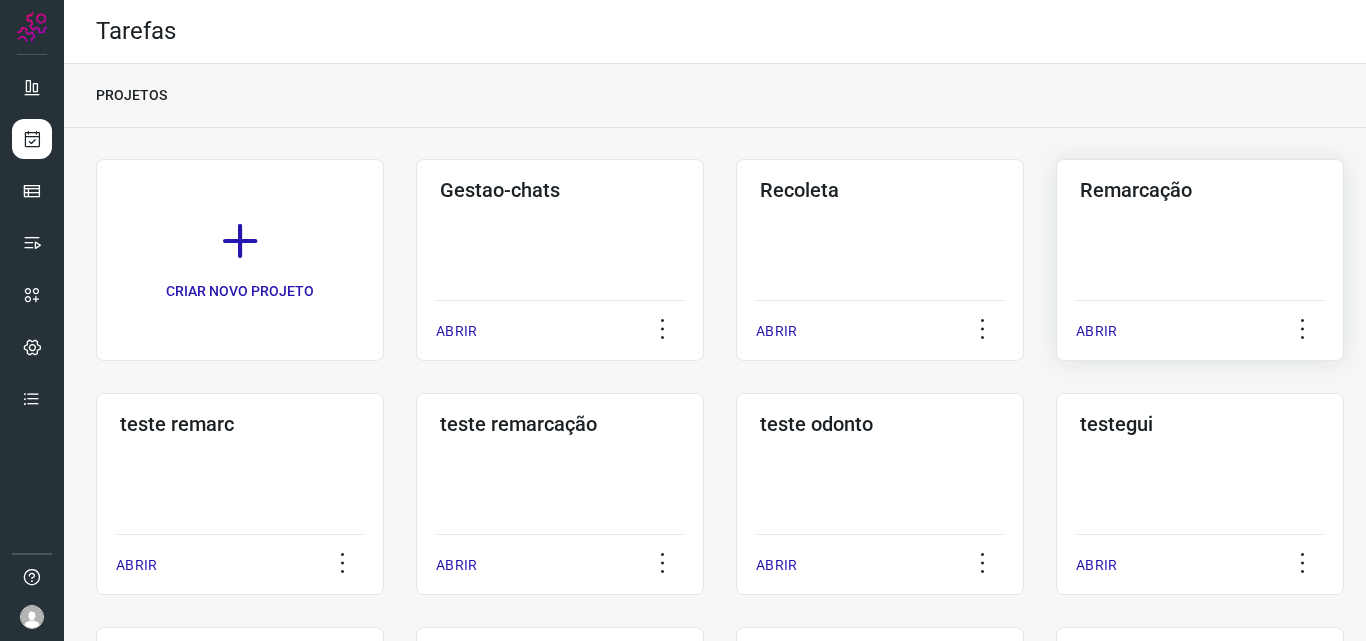 click on "Remarcação  ABRIR" 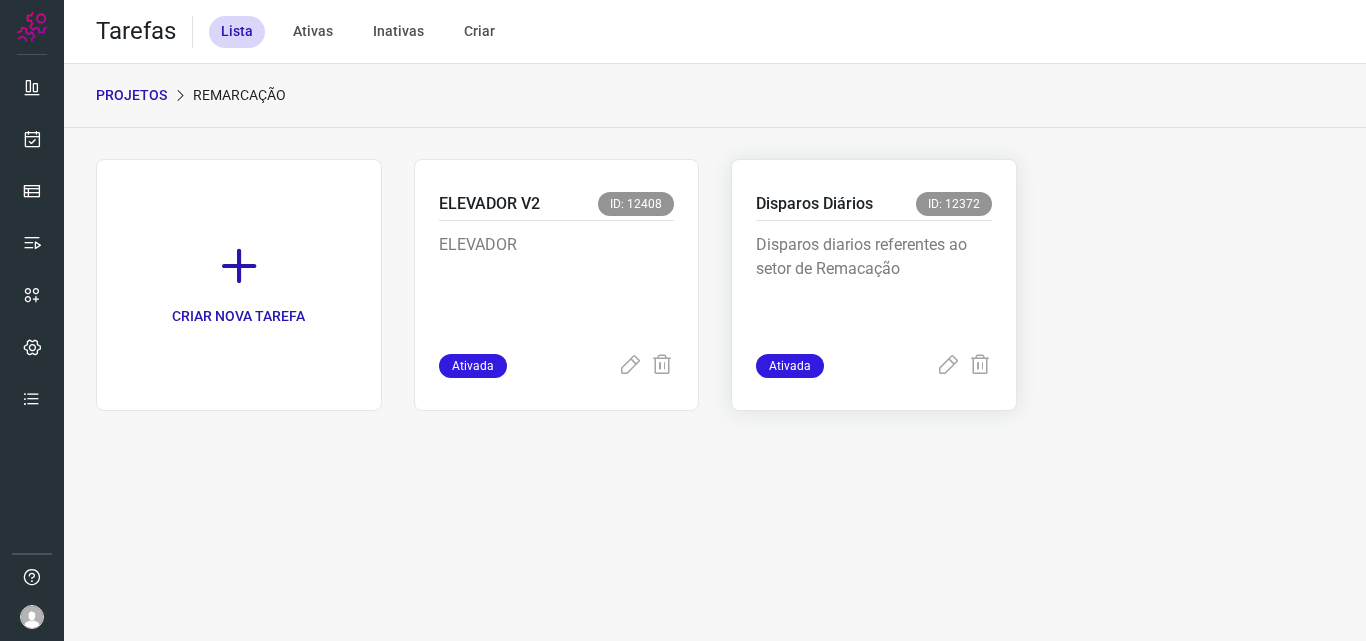 click on "Disparos diarios referentes ao setor de Remacação" at bounding box center (874, 283) 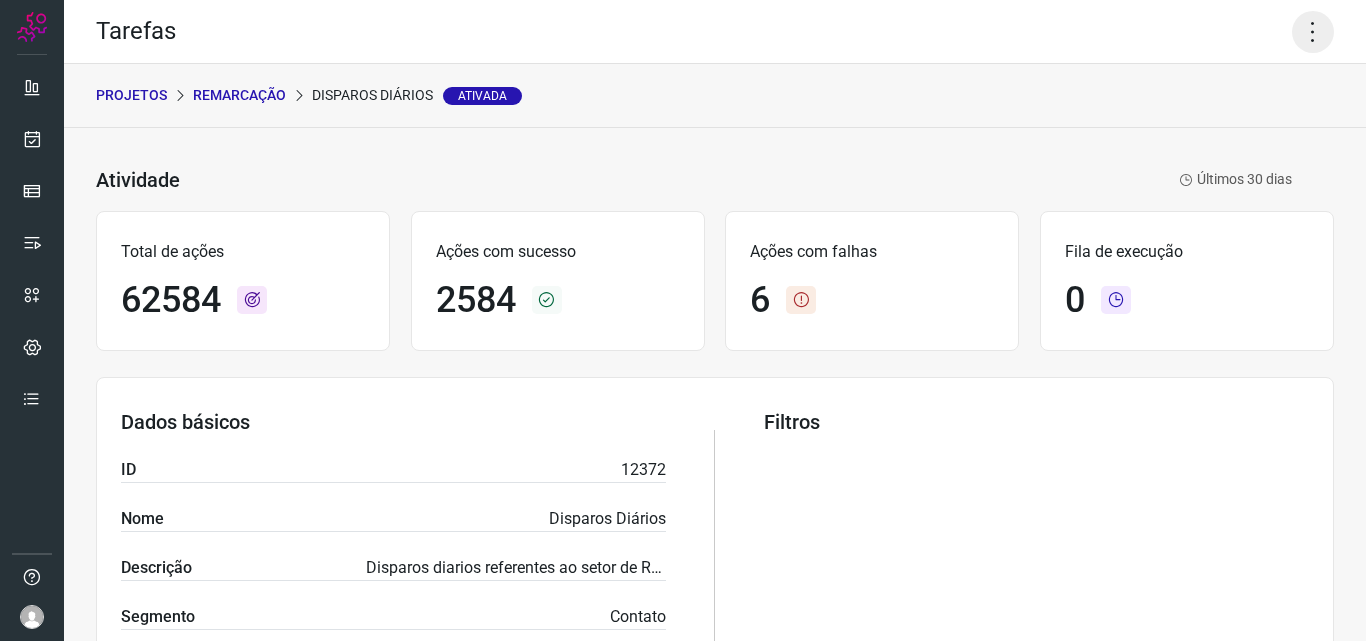 click 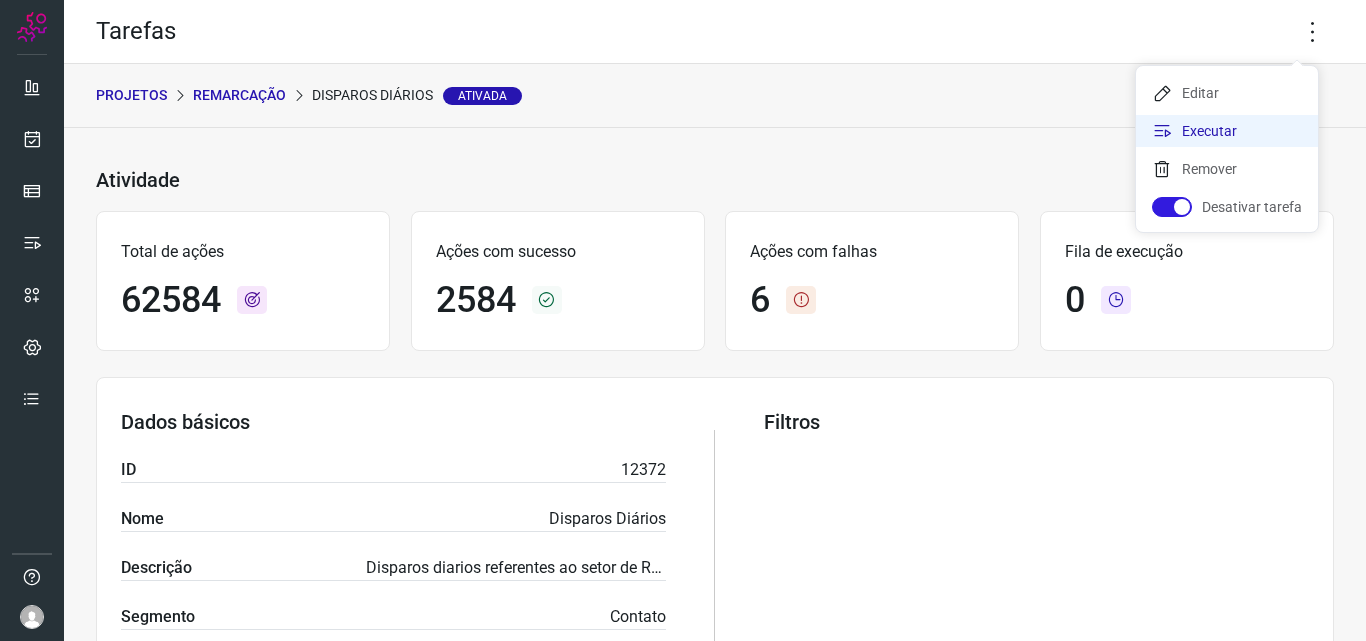 click on "Executar" 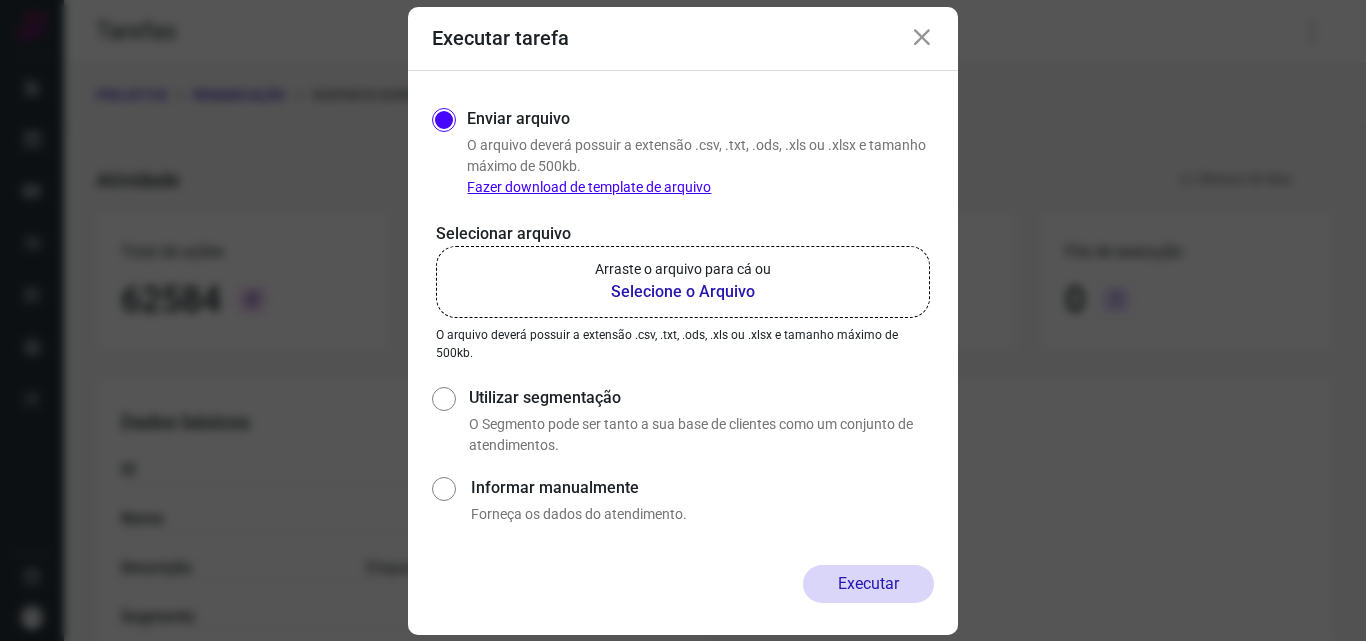 click on "Selecione o Arquivo" at bounding box center [683, 292] 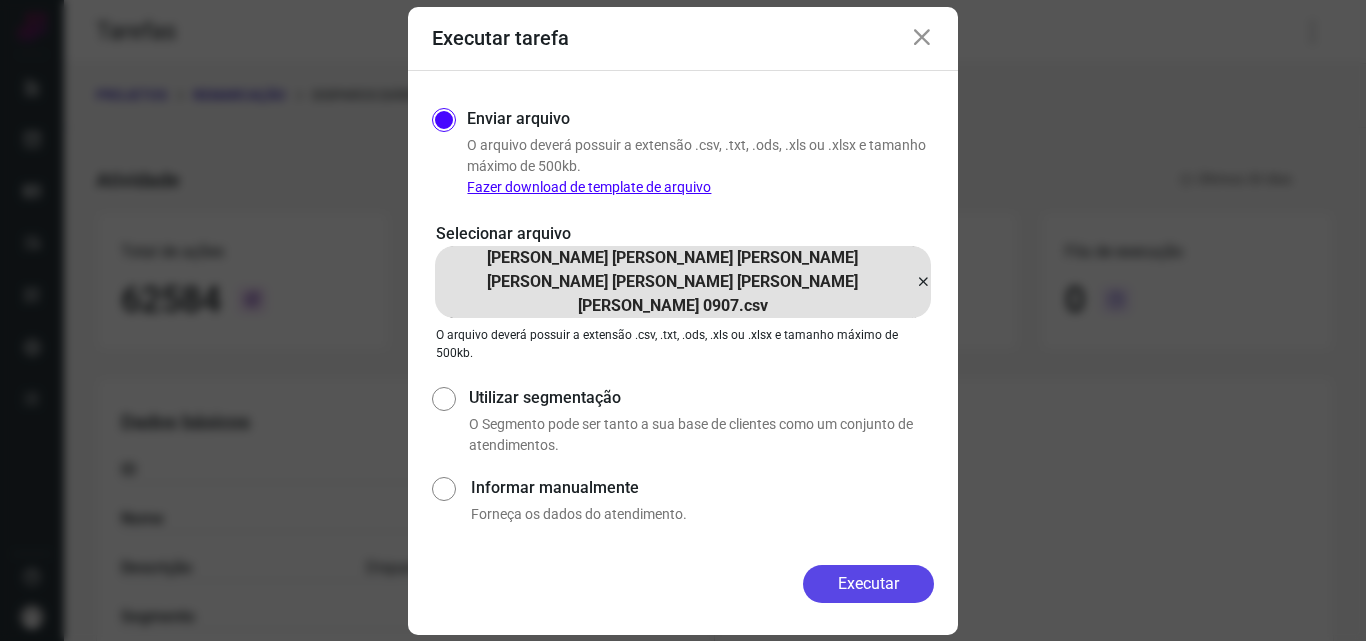 click on "Executar" at bounding box center [868, 584] 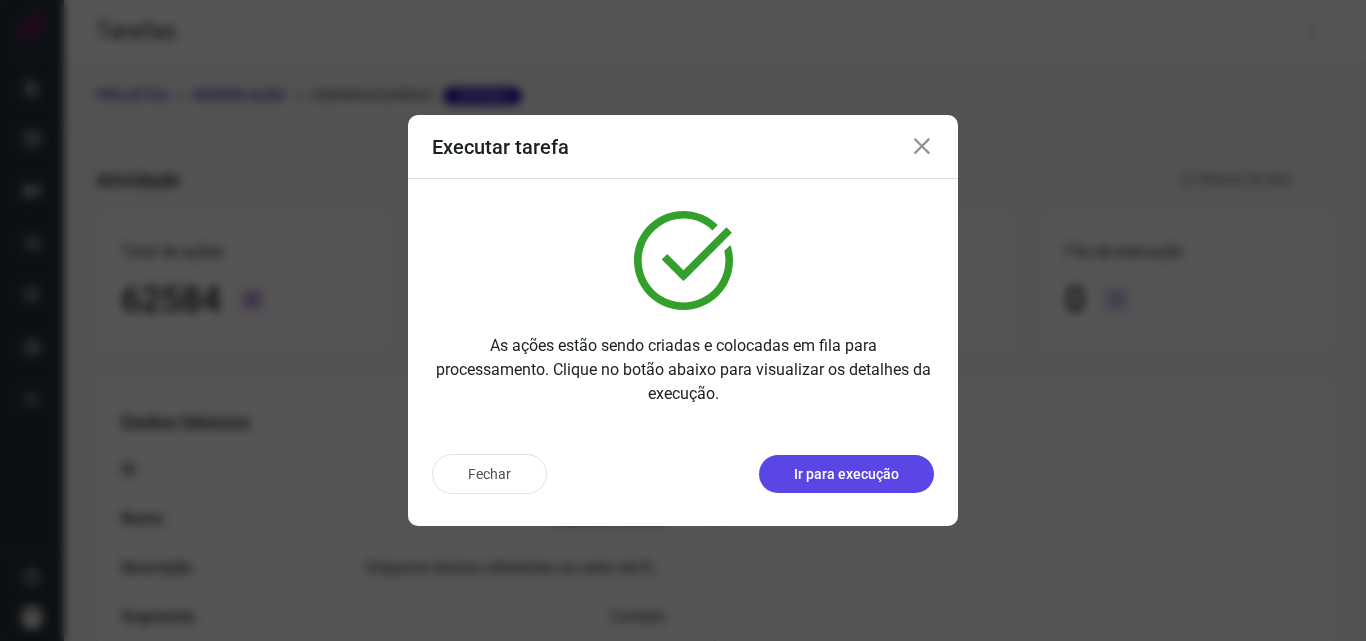 click on "Ir para execução" at bounding box center (846, 474) 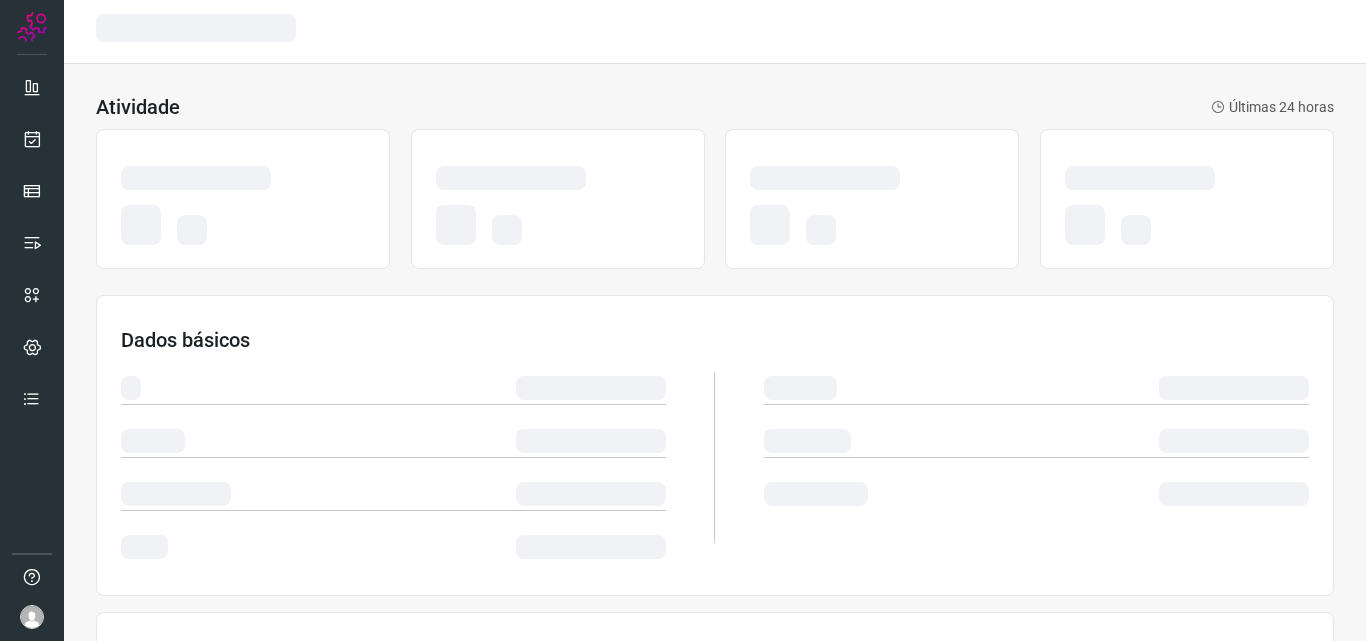 scroll, scrollTop: 0, scrollLeft: 0, axis: both 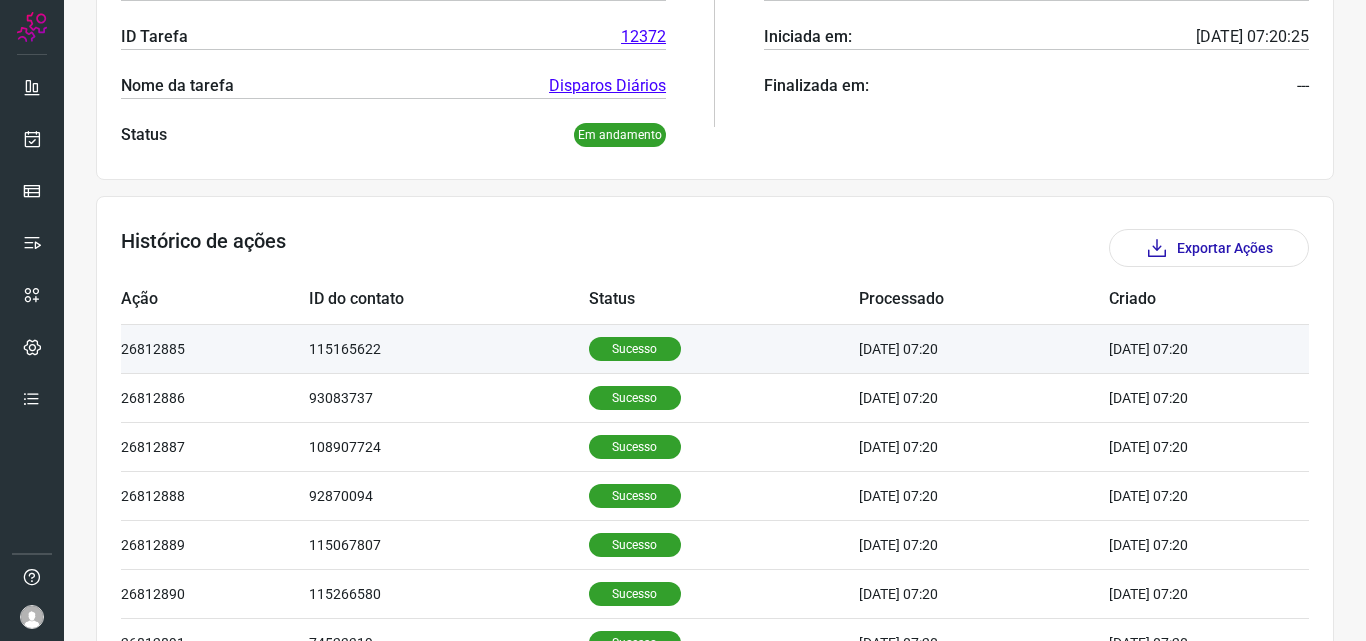 click on "Sucesso" at bounding box center (635, 349) 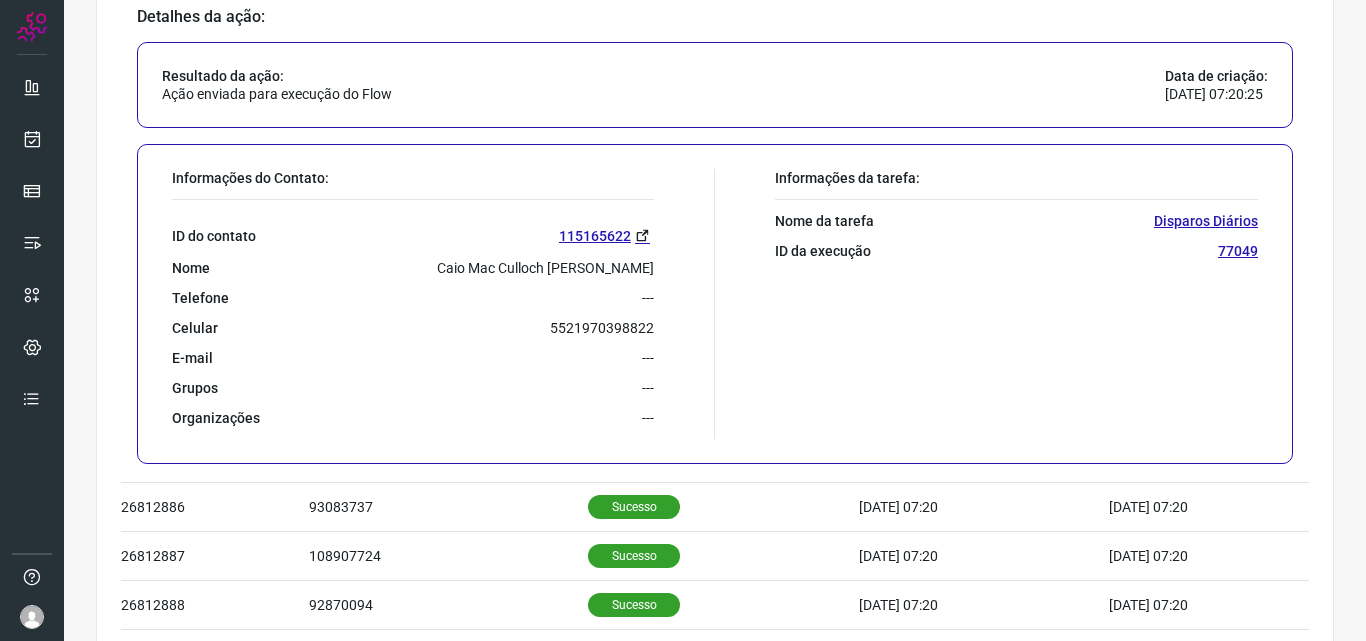 scroll, scrollTop: 800, scrollLeft: 0, axis: vertical 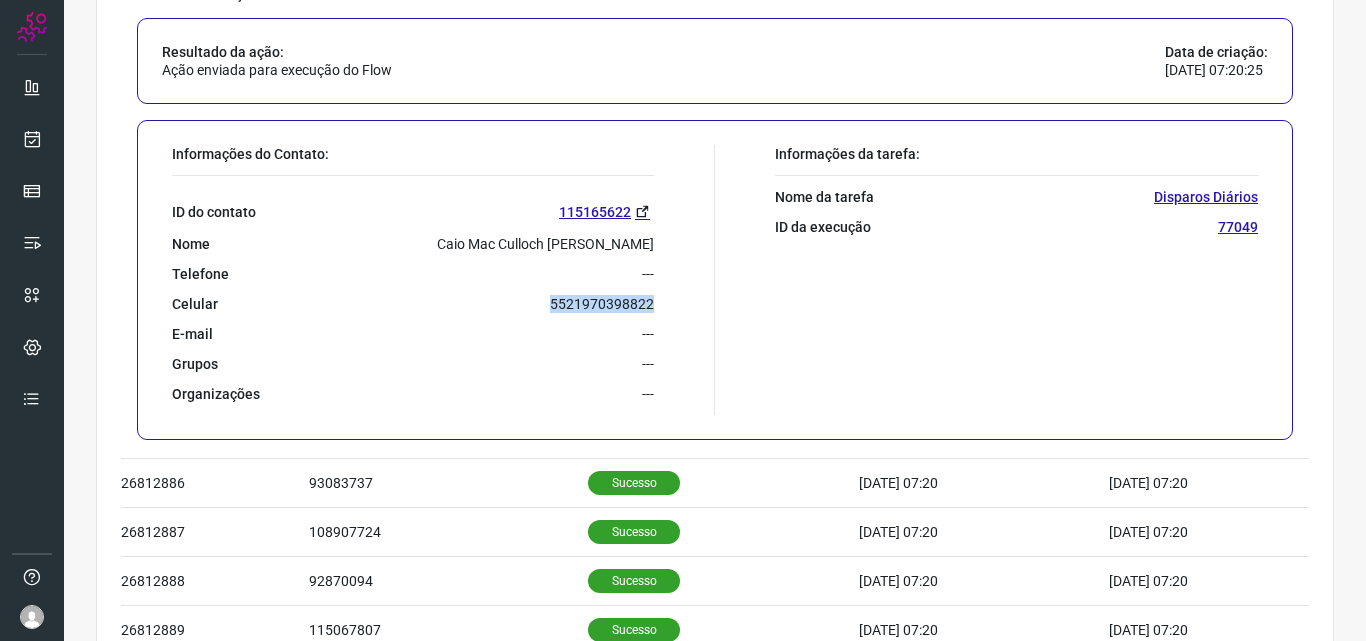 drag, startPoint x: 542, startPoint y: 304, endPoint x: 688, endPoint y: 301, distance: 146.03082 